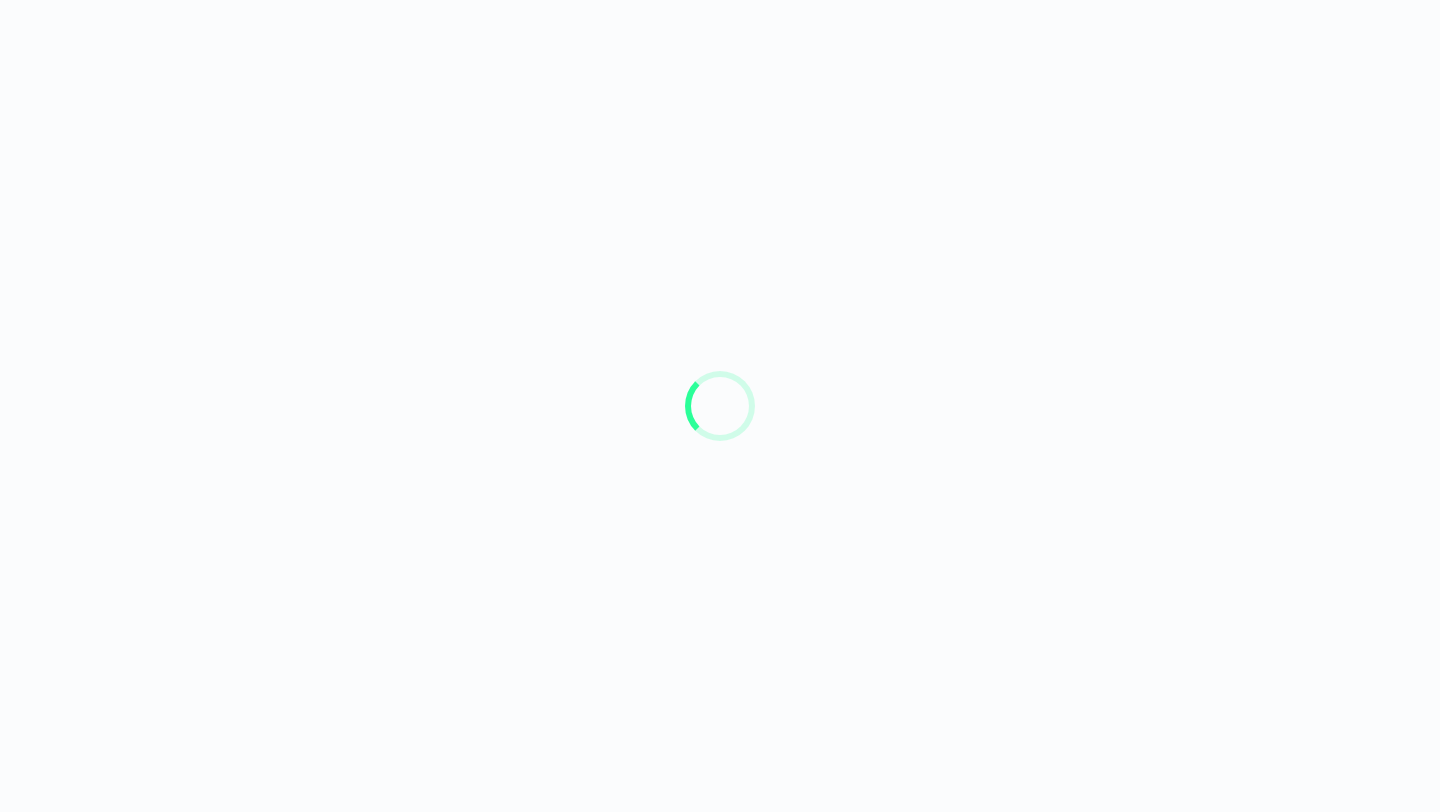 scroll, scrollTop: 0, scrollLeft: 0, axis: both 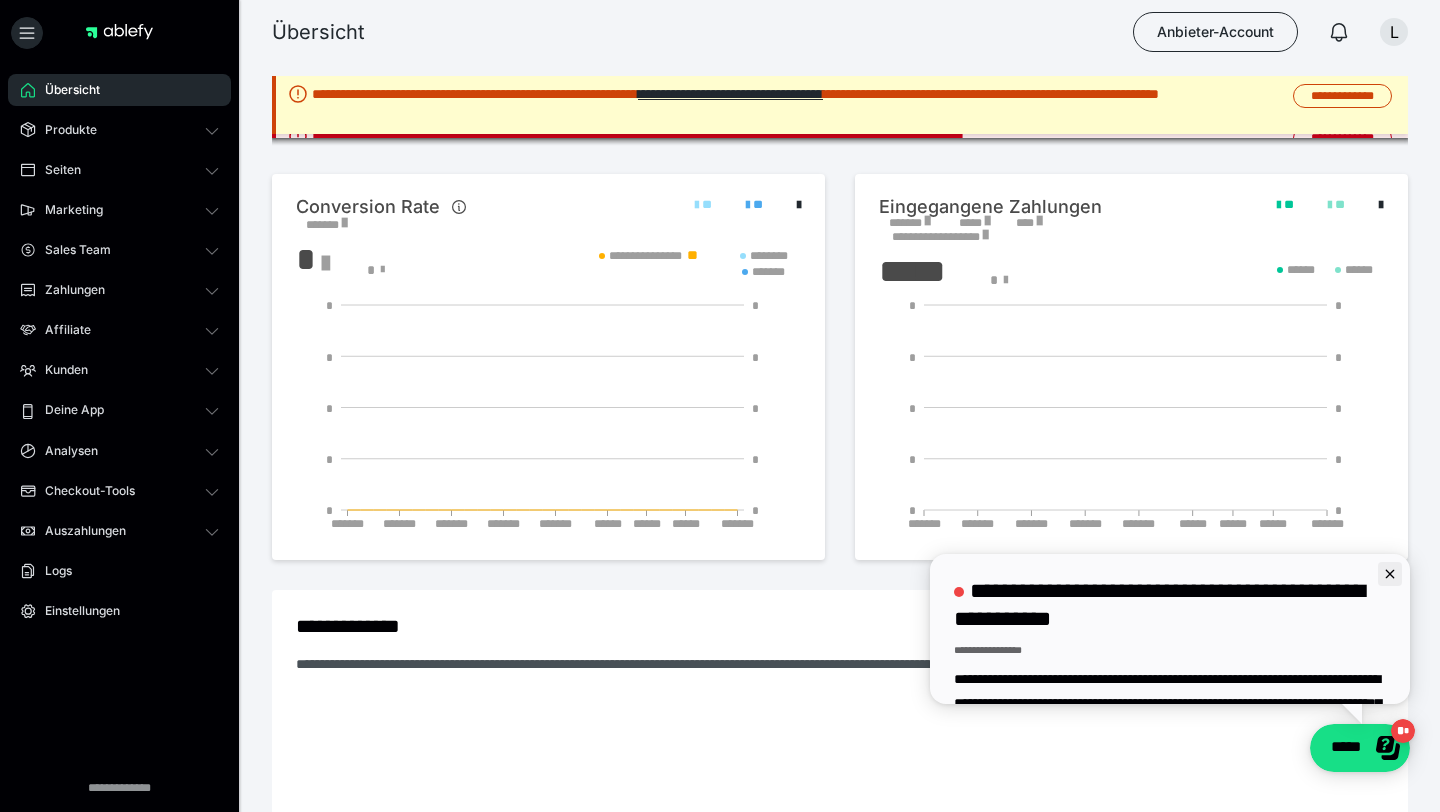 click 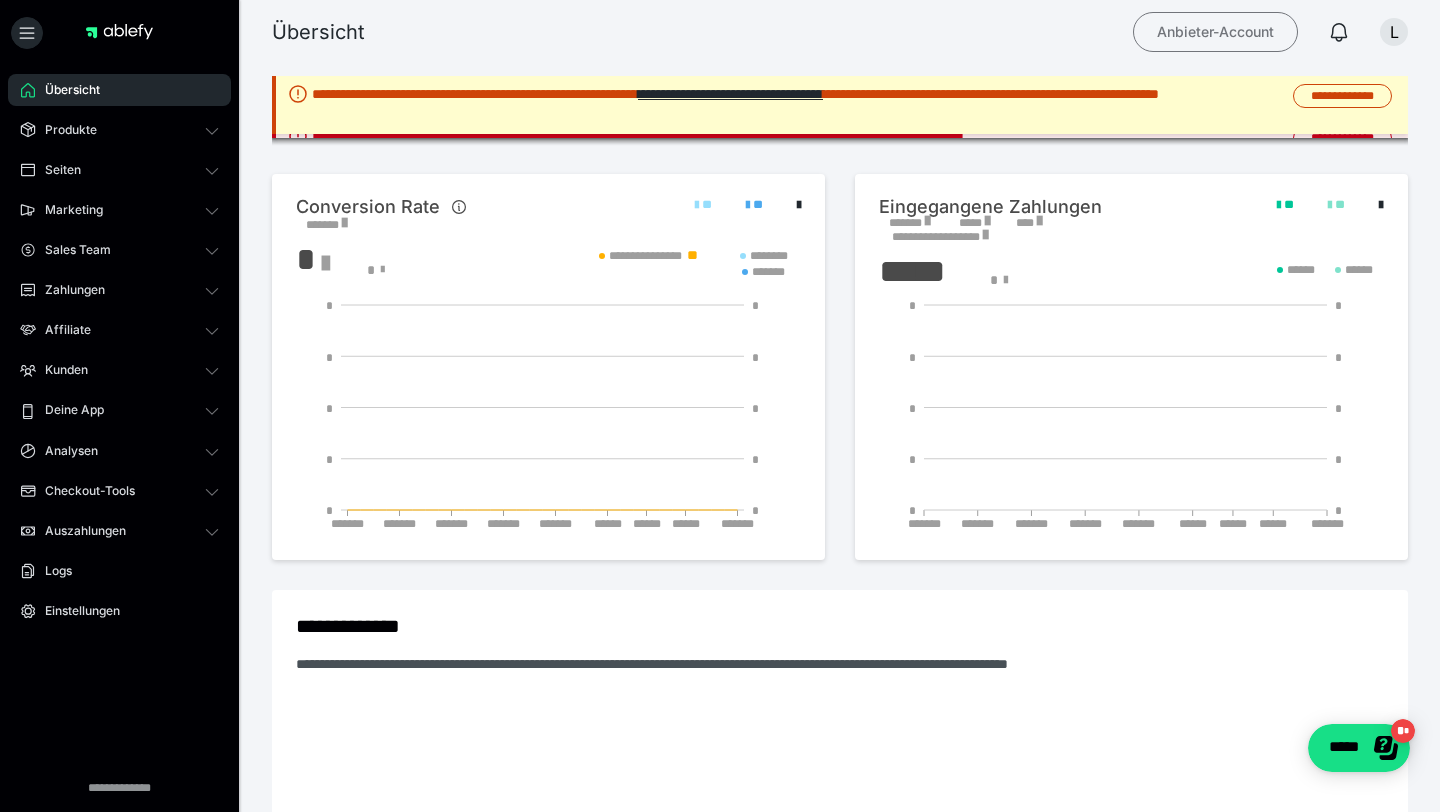 click on "Anbieter-Account" at bounding box center [1215, 32] 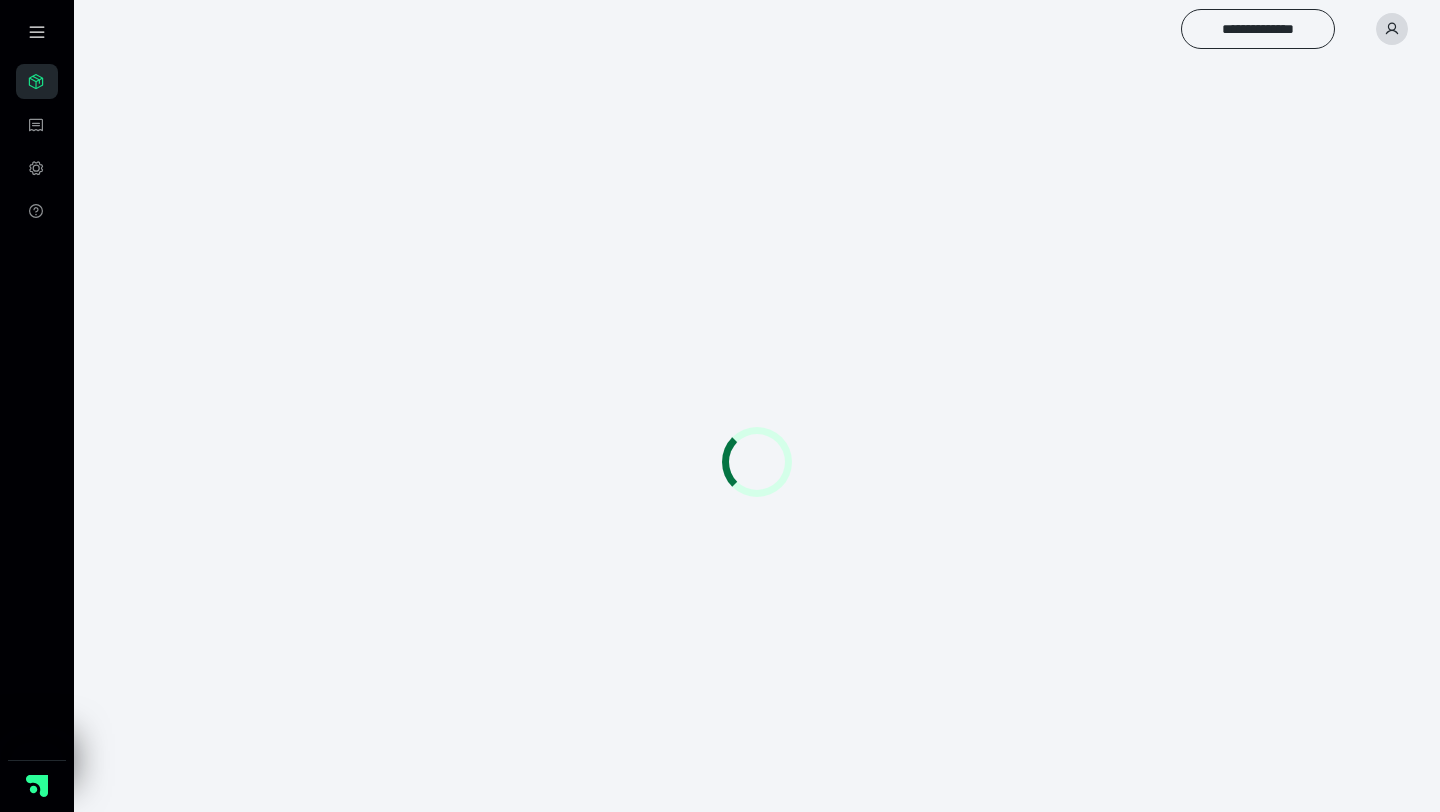 scroll, scrollTop: 0, scrollLeft: 0, axis: both 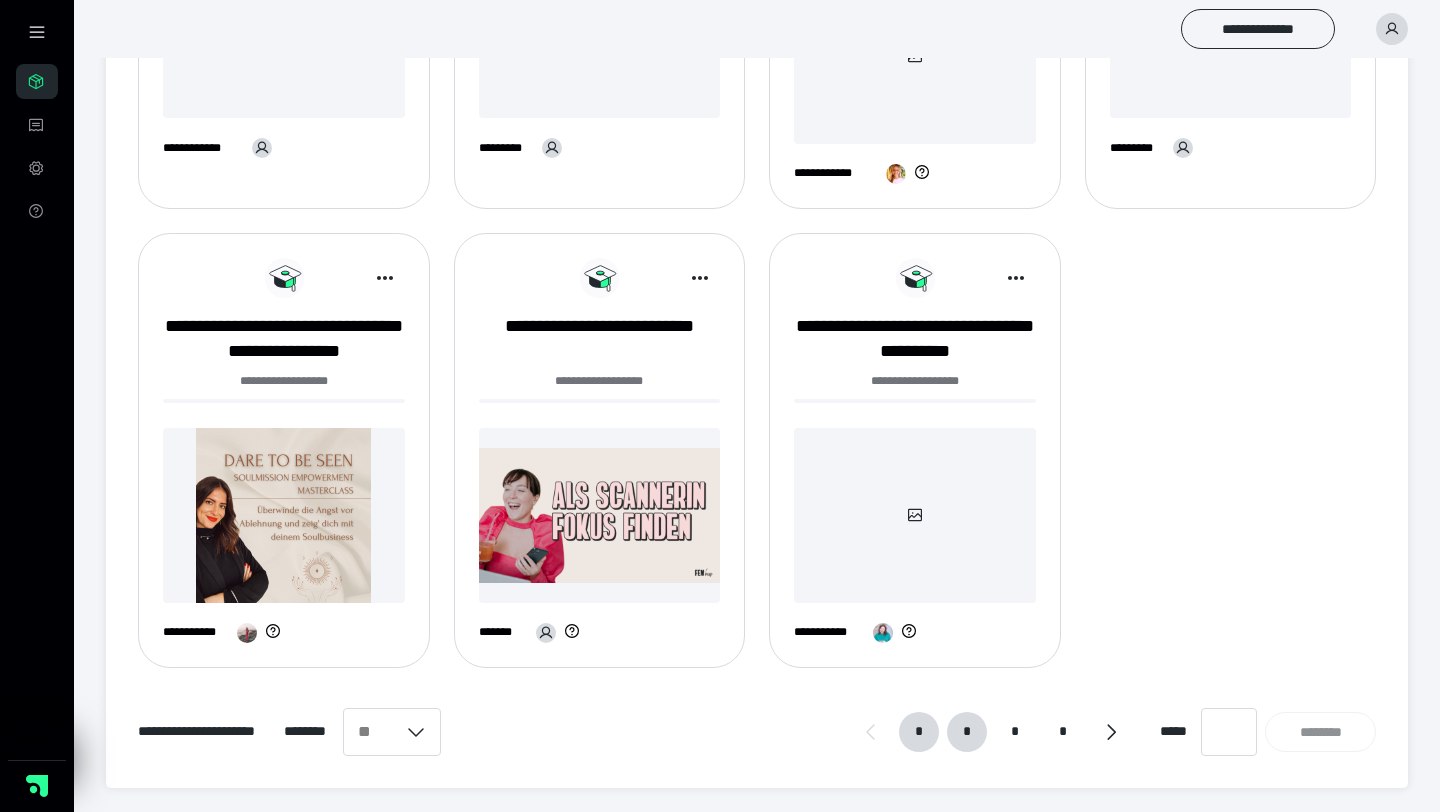 click on "*" at bounding box center [967, 732] 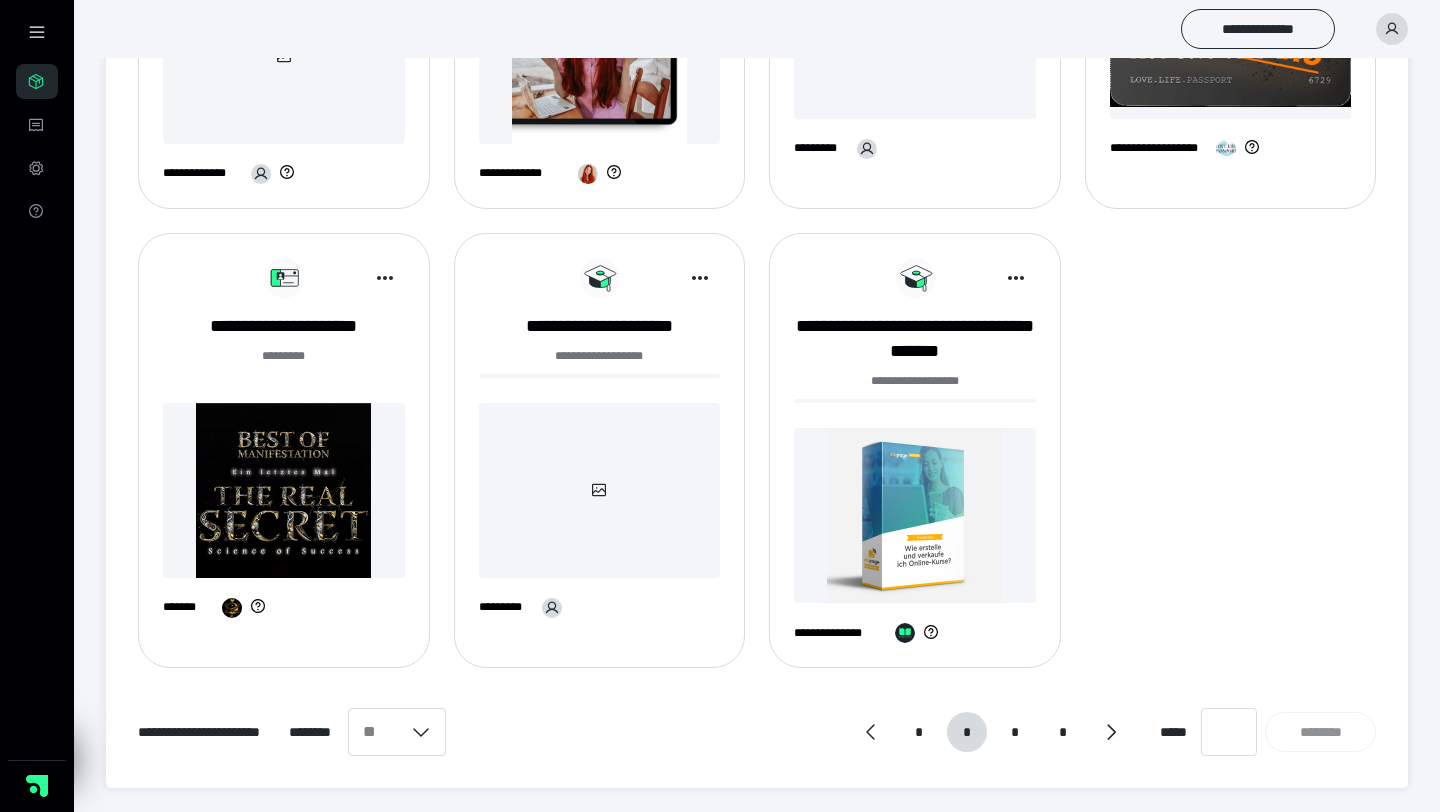scroll, scrollTop: 0, scrollLeft: 0, axis: both 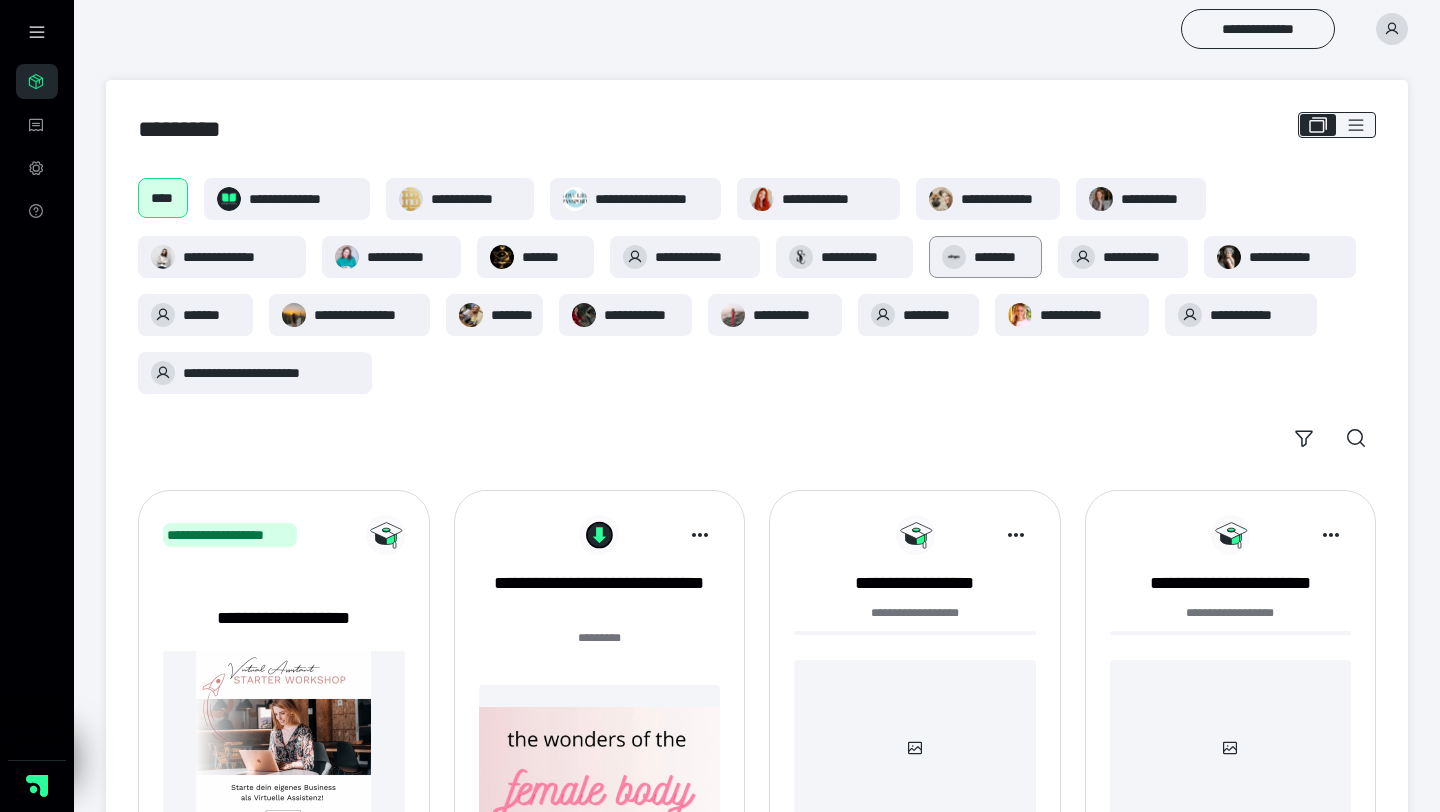 click on "********" at bounding box center [1001, 257] 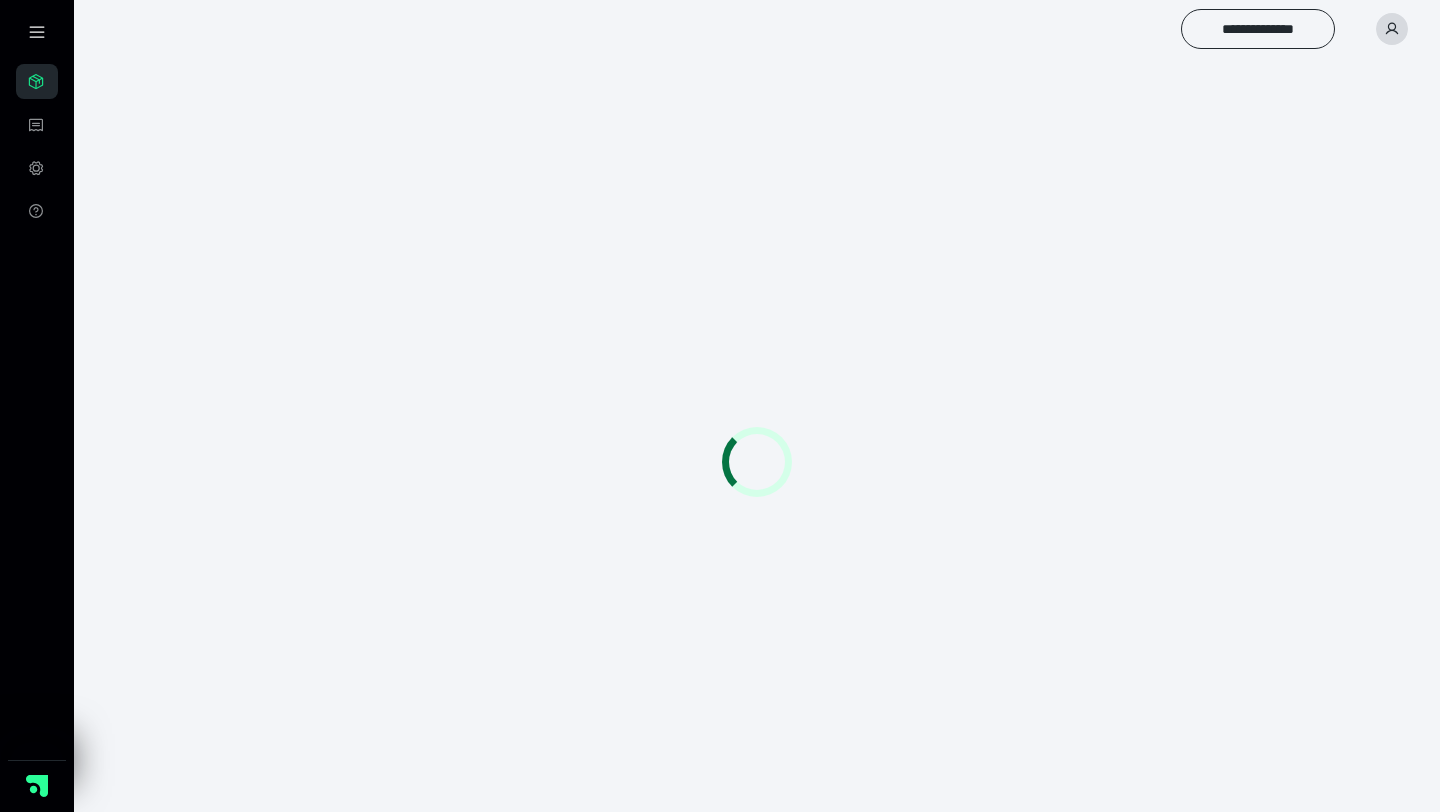 scroll, scrollTop: 0, scrollLeft: 0, axis: both 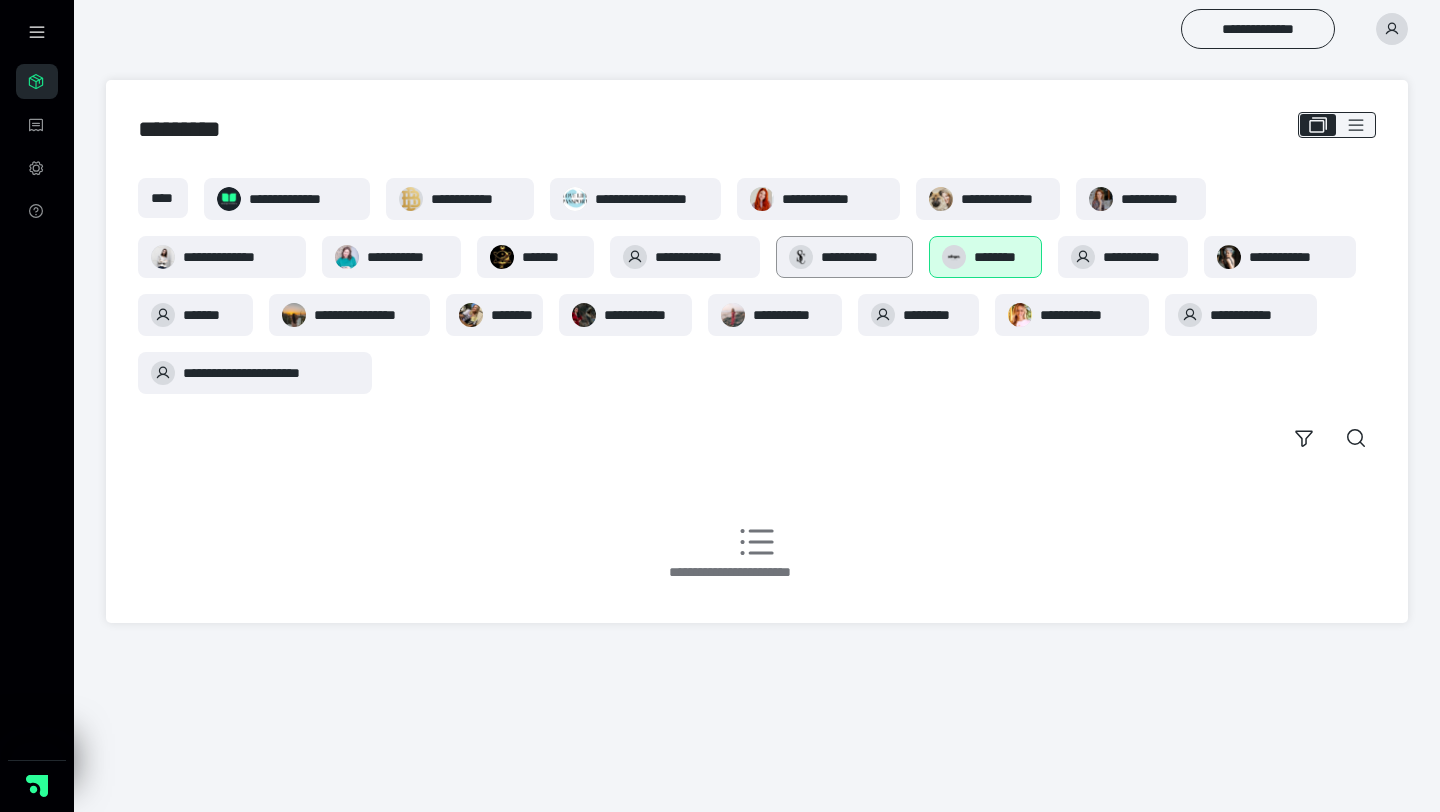 click on "**********" at bounding box center [861, 257] 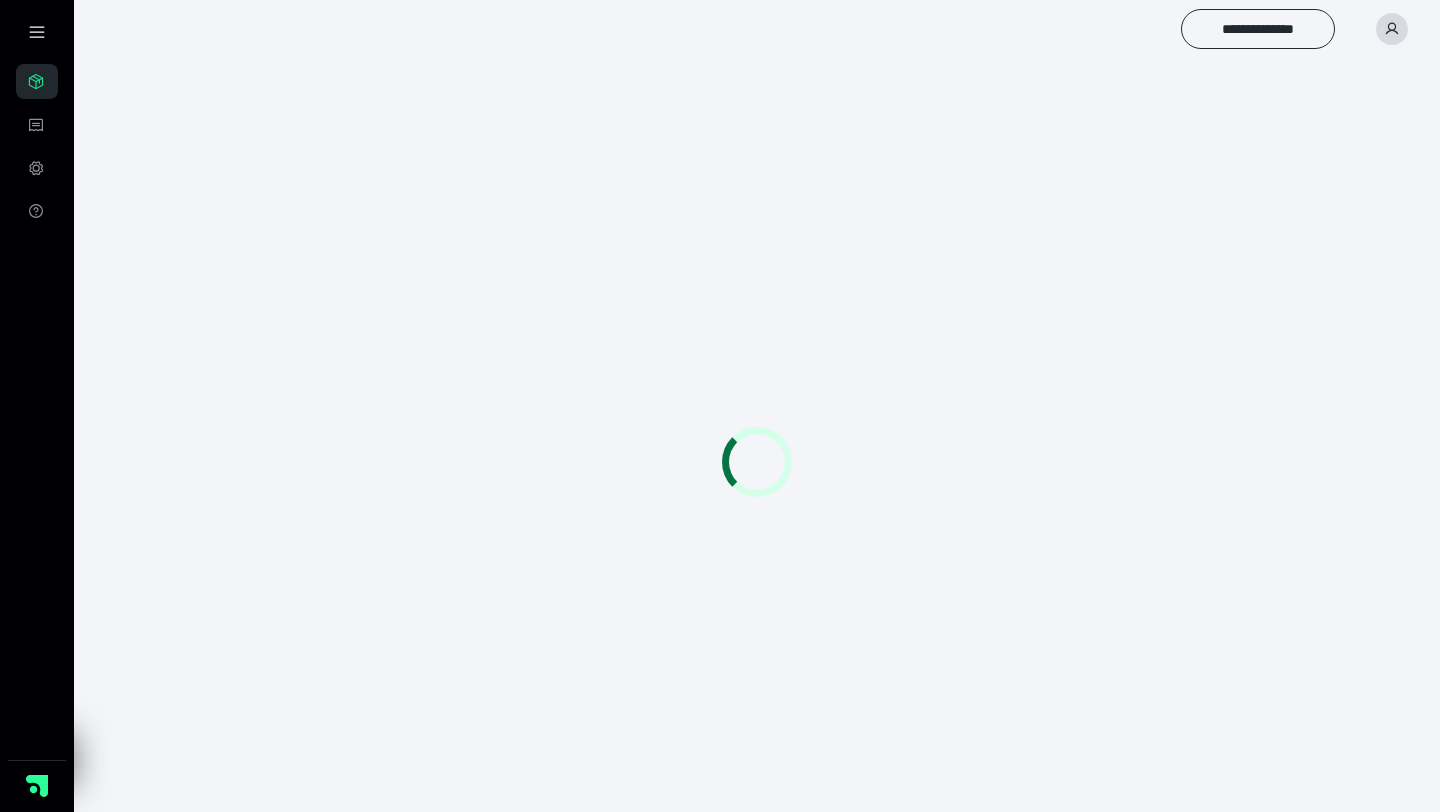 scroll, scrollTop: 0, scrollLeft: 0, axis: both 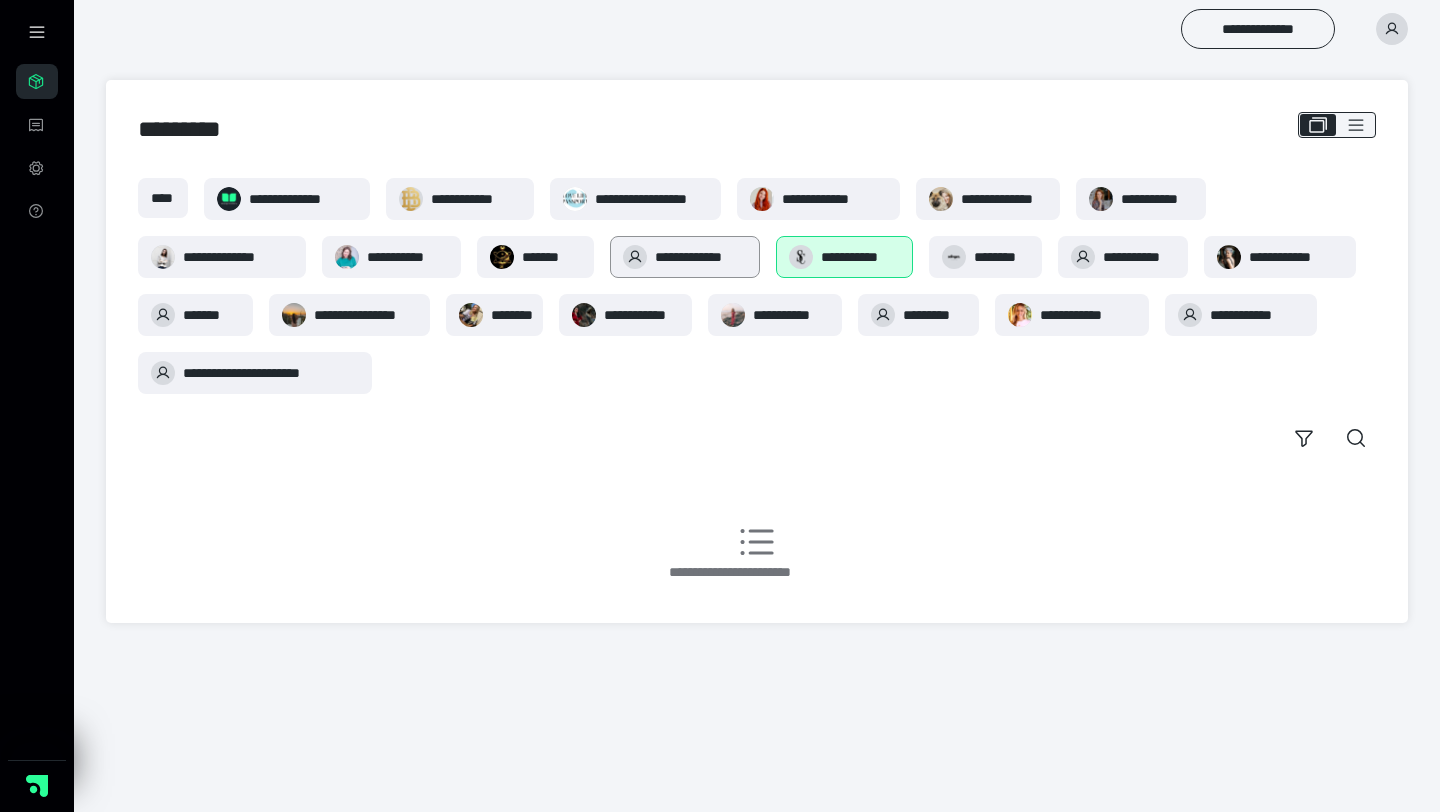 click on "**********" at bounding box center [701, 257] 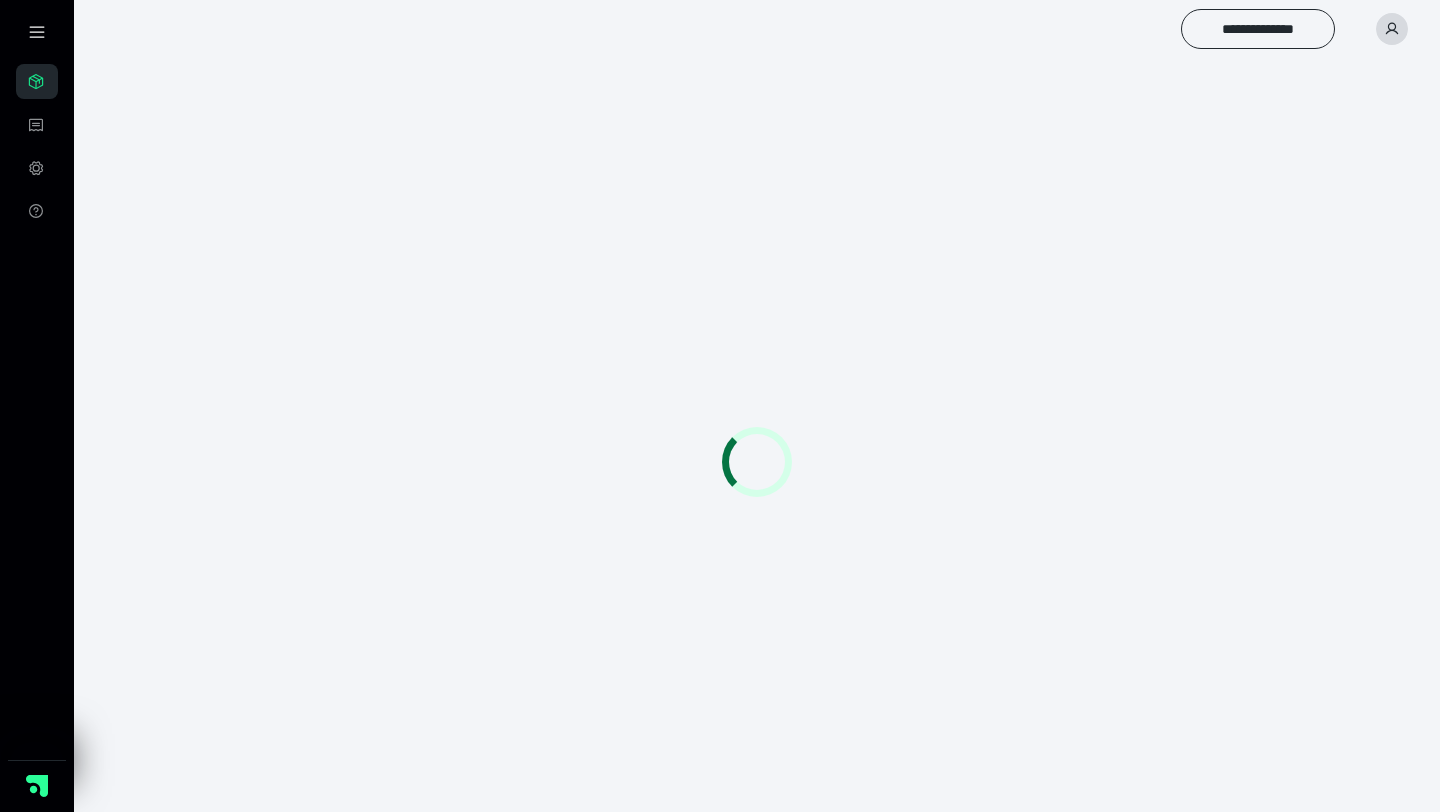 scroll, scrollTop: 0, scrollLeft: 0, axis: both 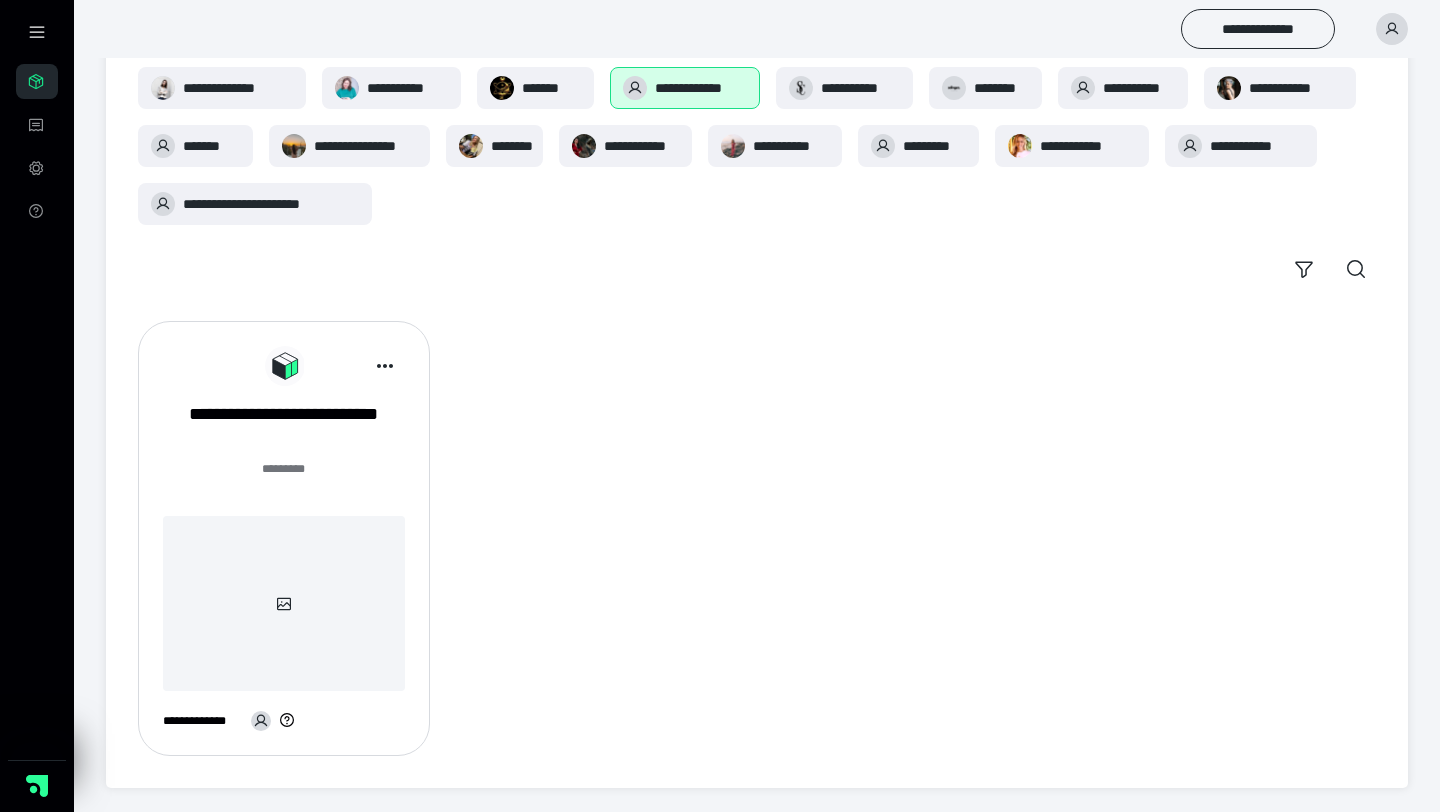 click at bounding box center [284, 603] 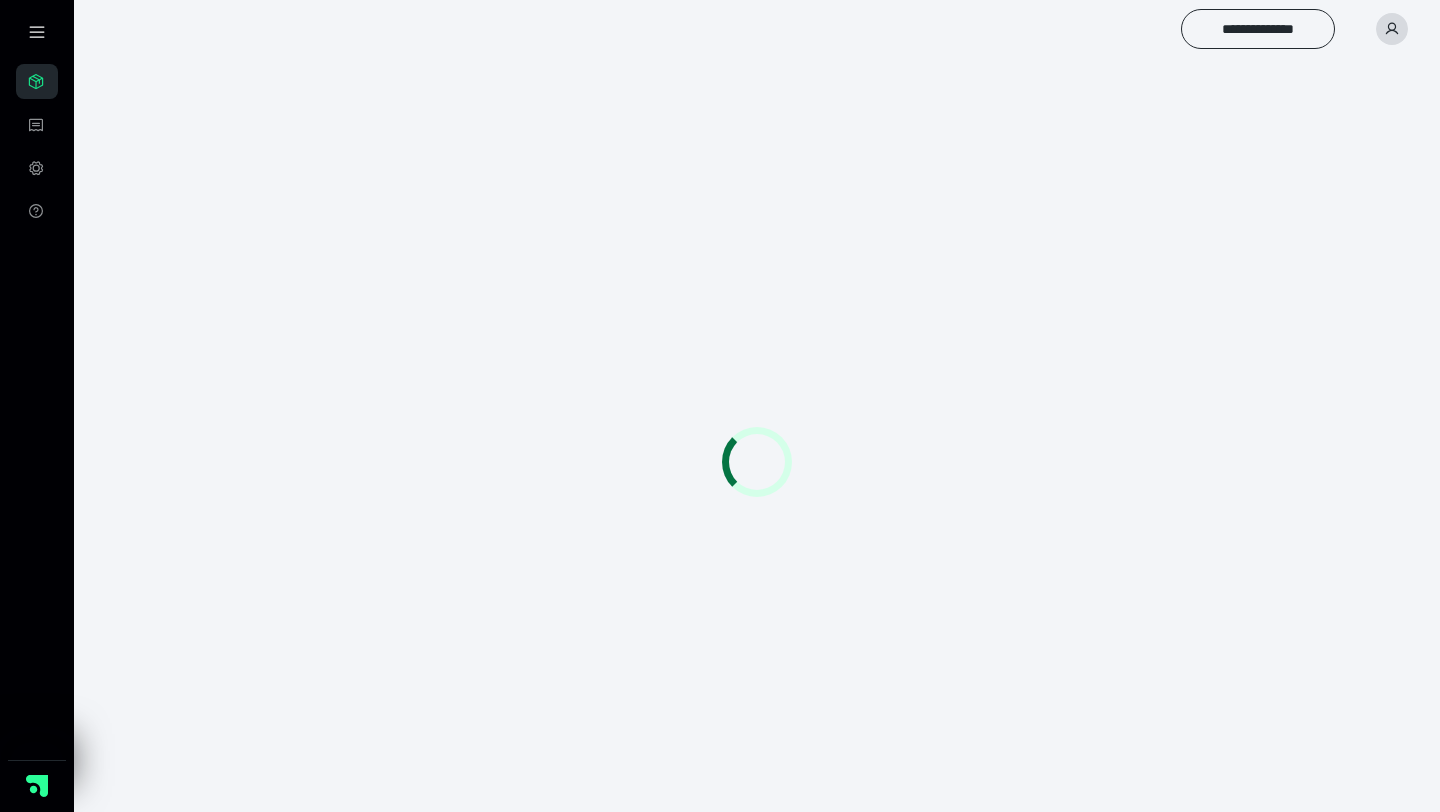 scroll, scrollTop: 0, scrollLeft: 0, axis: both 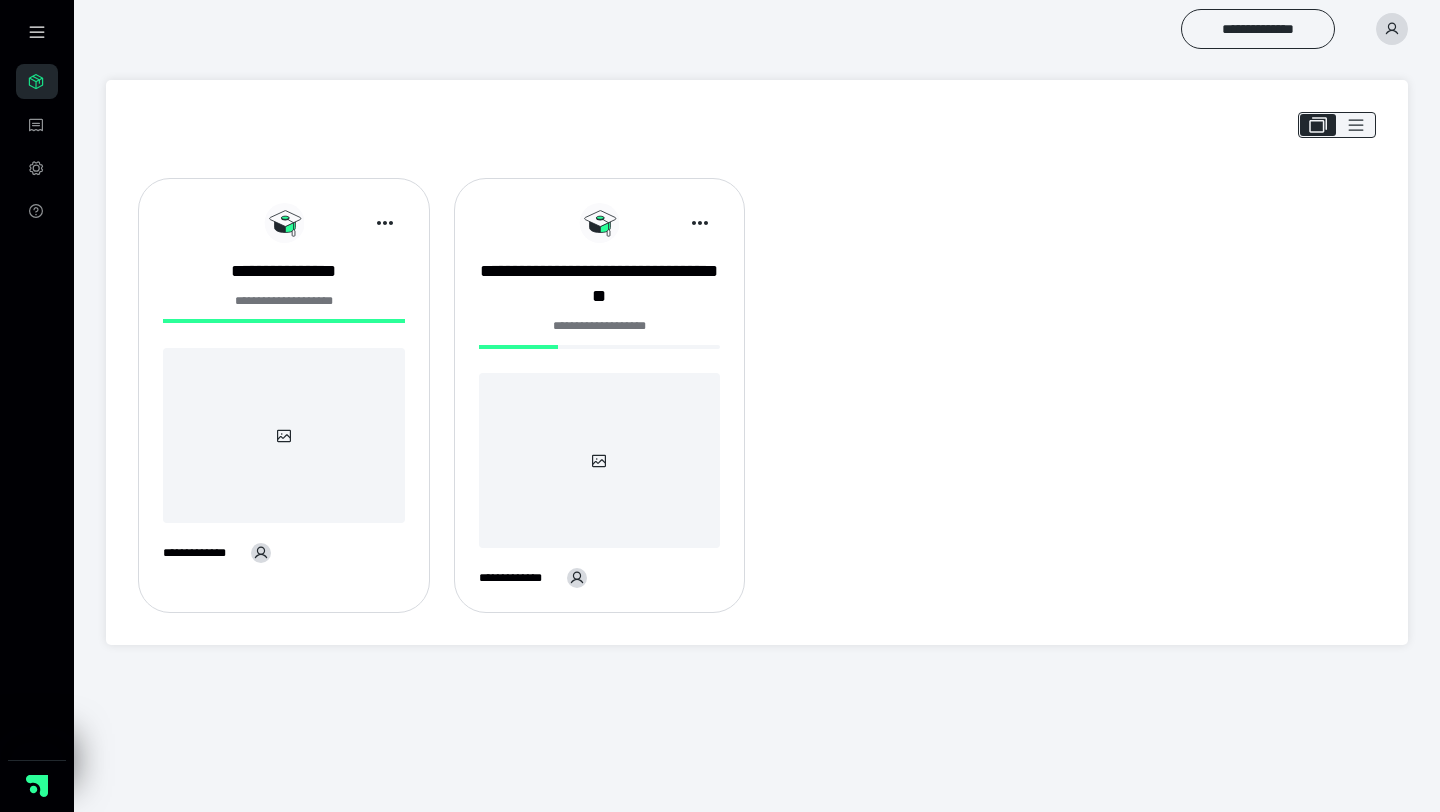 click on "**********" at bounding box center [600, 403] 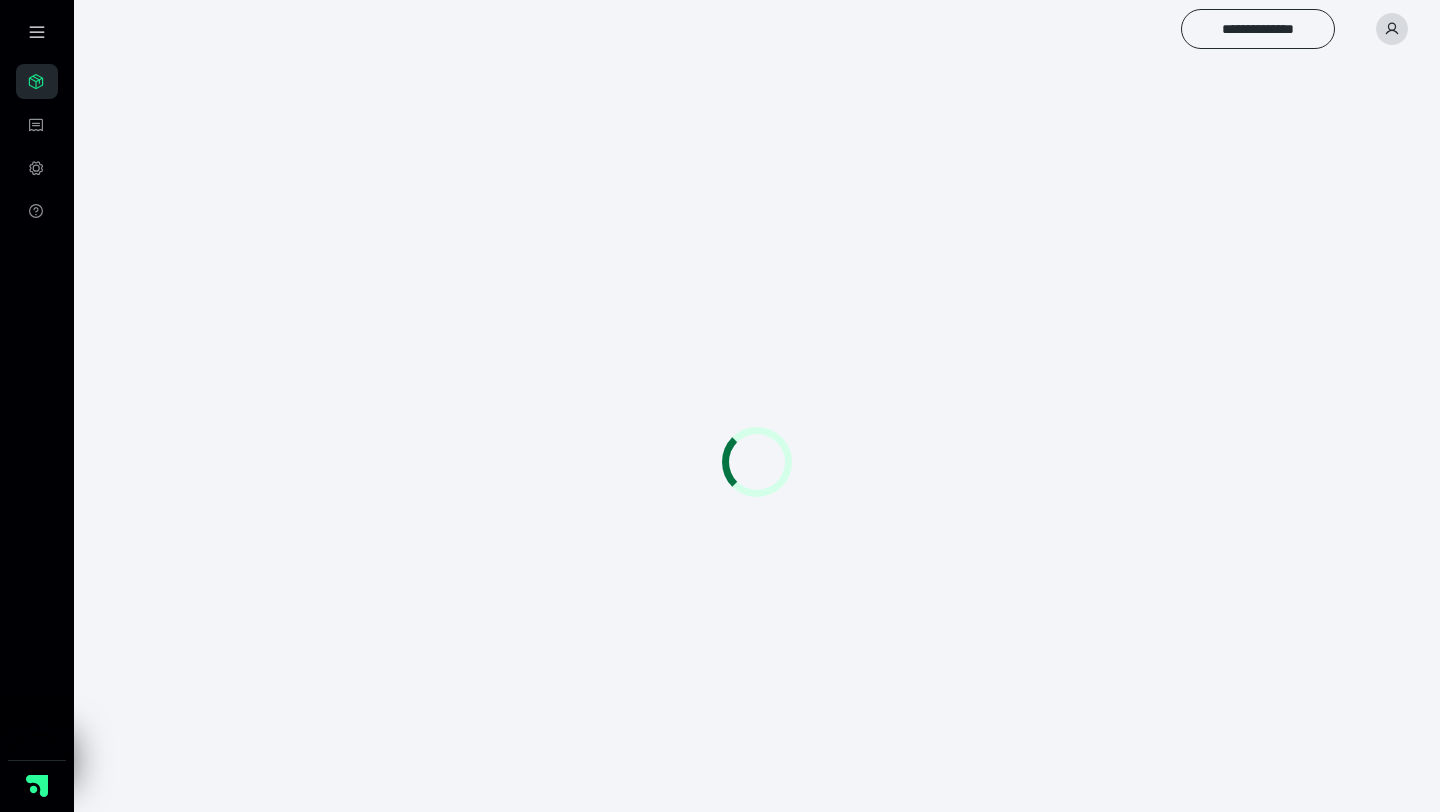 scroll, scrollTop: 0, scrollLeft: 0, axis: both 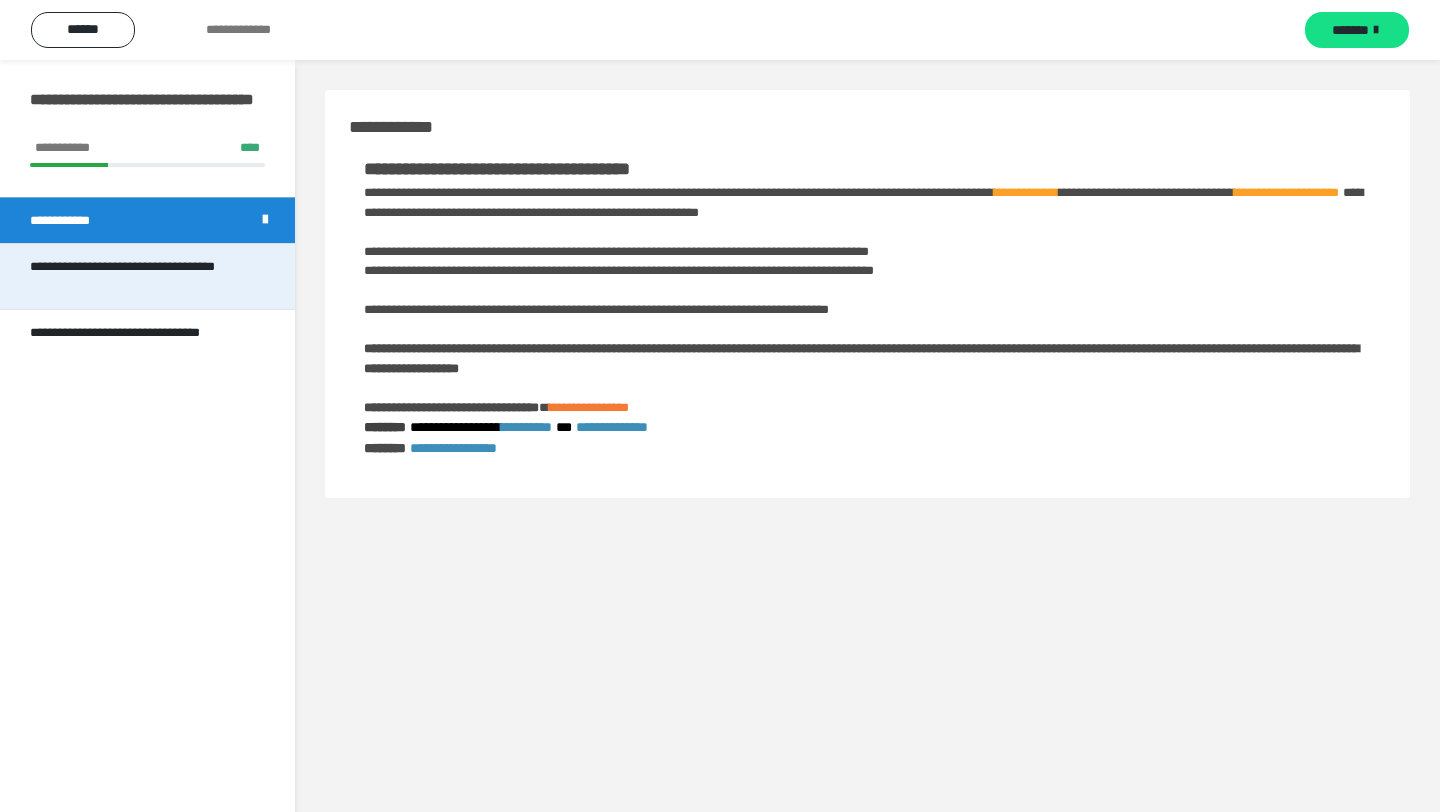 click on "**********" at bounding box center [139, 276] 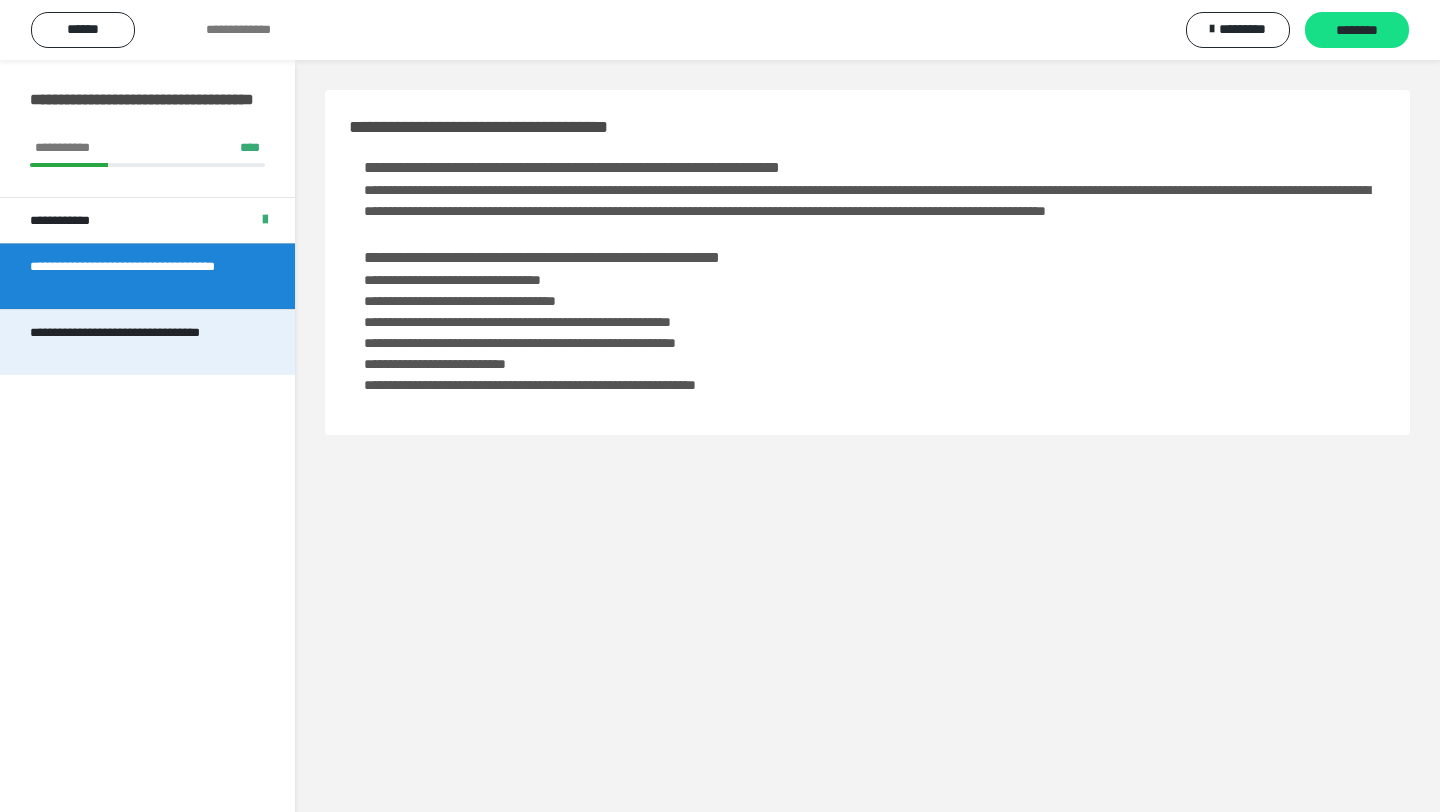 click on "**********" at bounding box center [139, 342] 